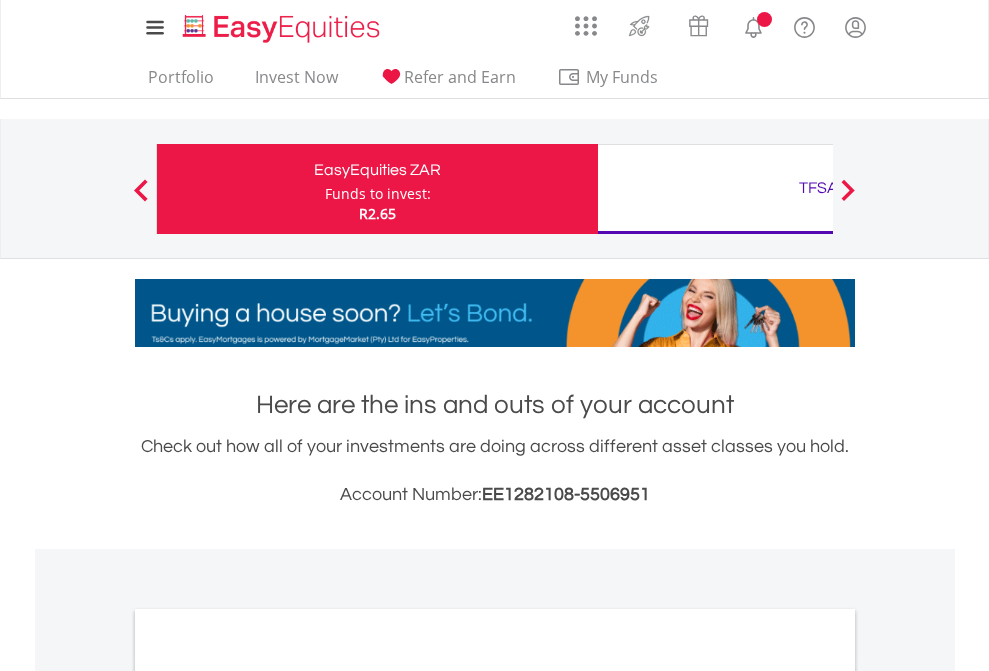 scroll, scrollTop: 0, scrollLeft: 0, axis: both 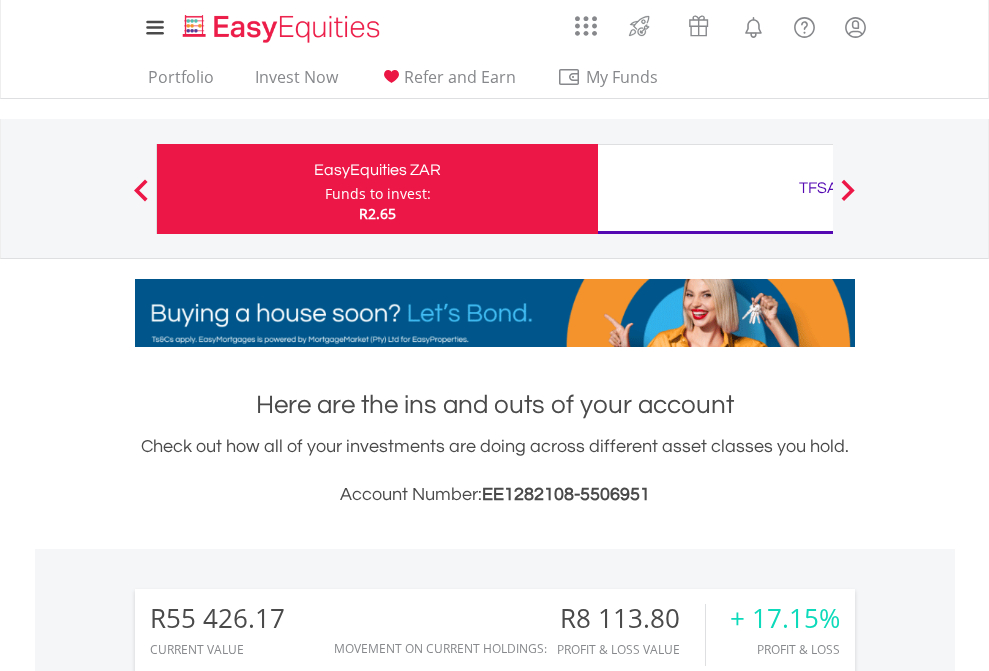 click on "Funds to invest:" at bounding box center (378, 194) 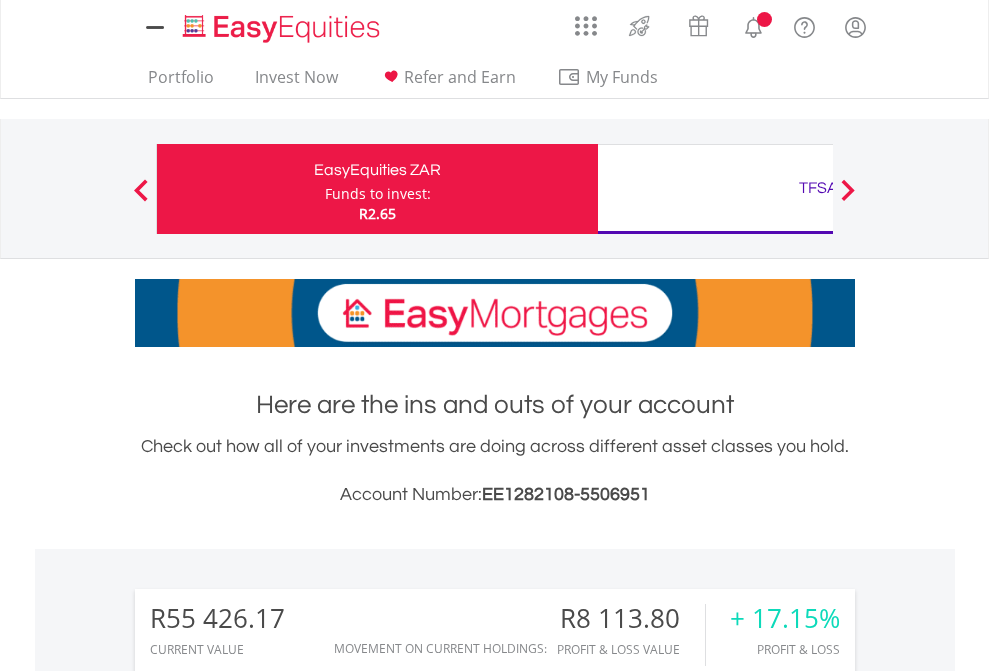 scroll, scrollTop: 0, scrollLeft: 0, axis: both 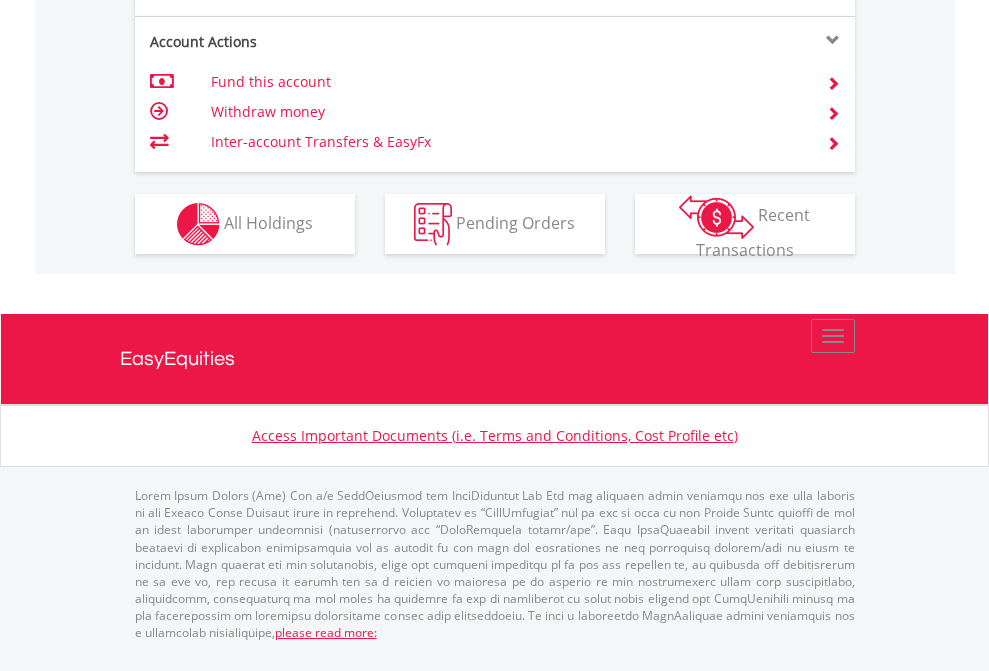 click on "Investment types" at bounding box center [706, -337] 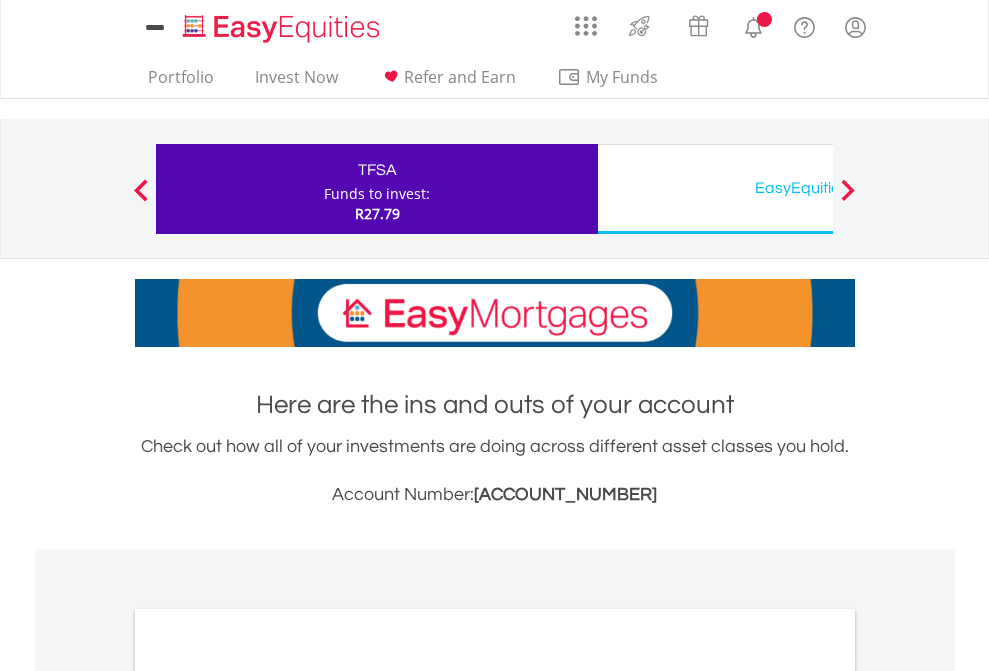 scroll, scrollTop: 0, scrollLeft: 0, axis: both 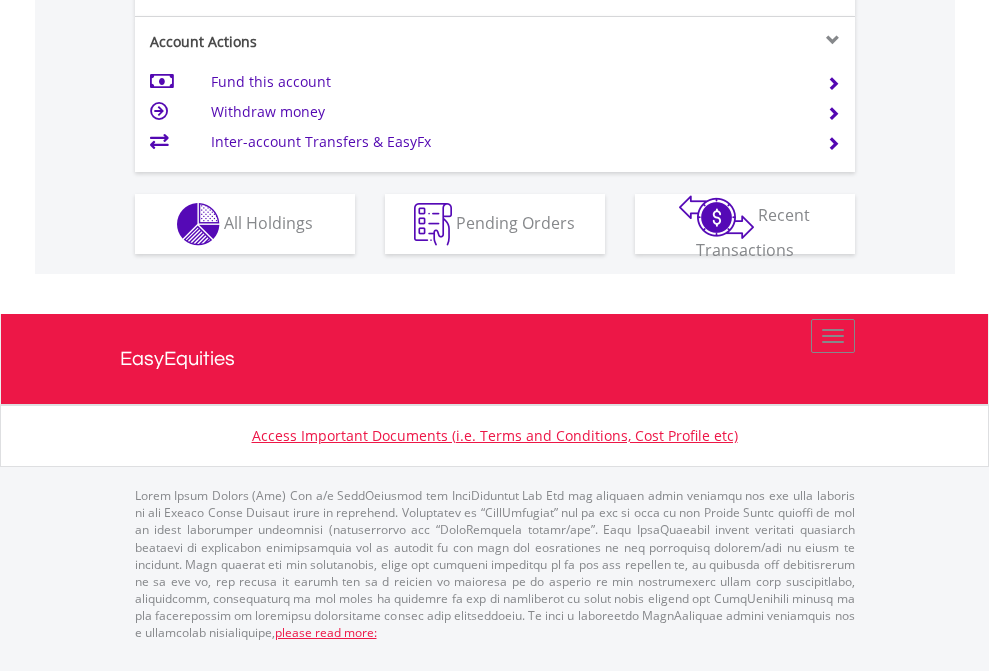 click on "Investment types" at bounding box center (706, -337) 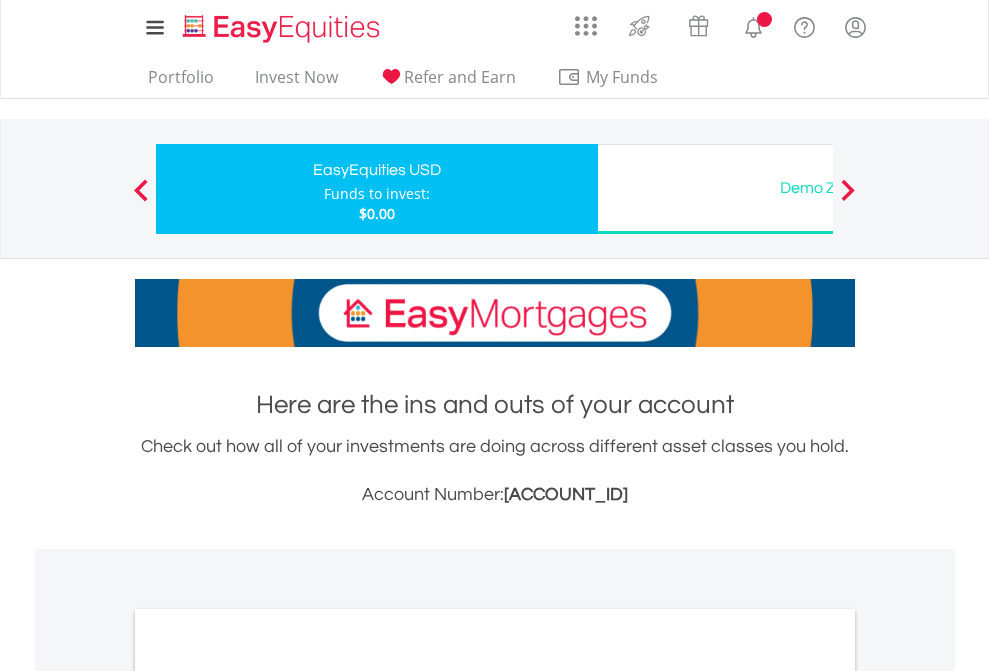 scroll, scrollTop: 0, scrollLeft: 0, axis: both 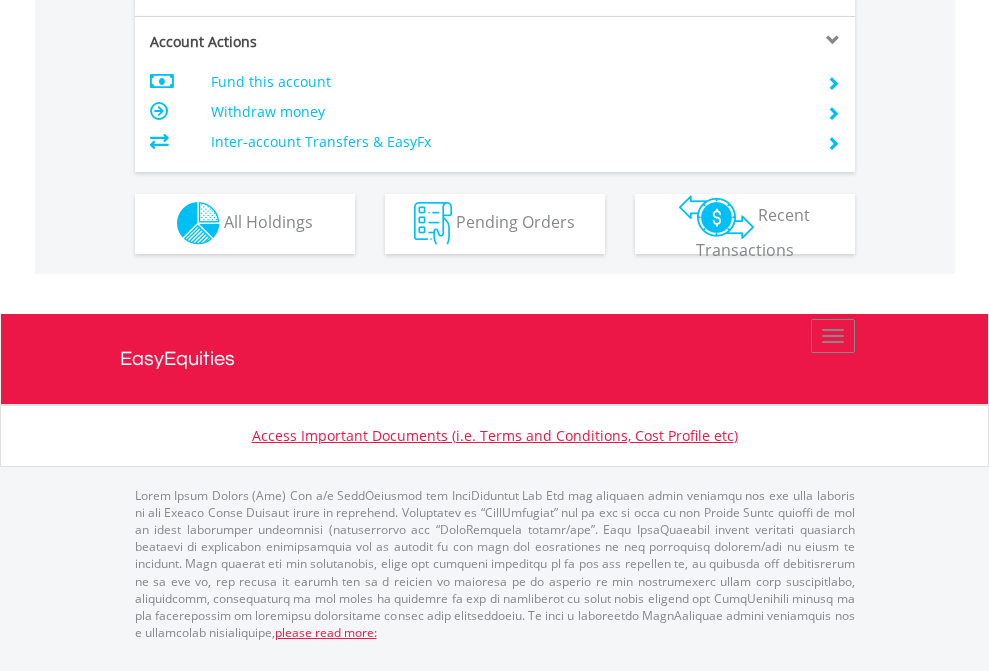 click on "Investment types" at bounding box center [706, -353] 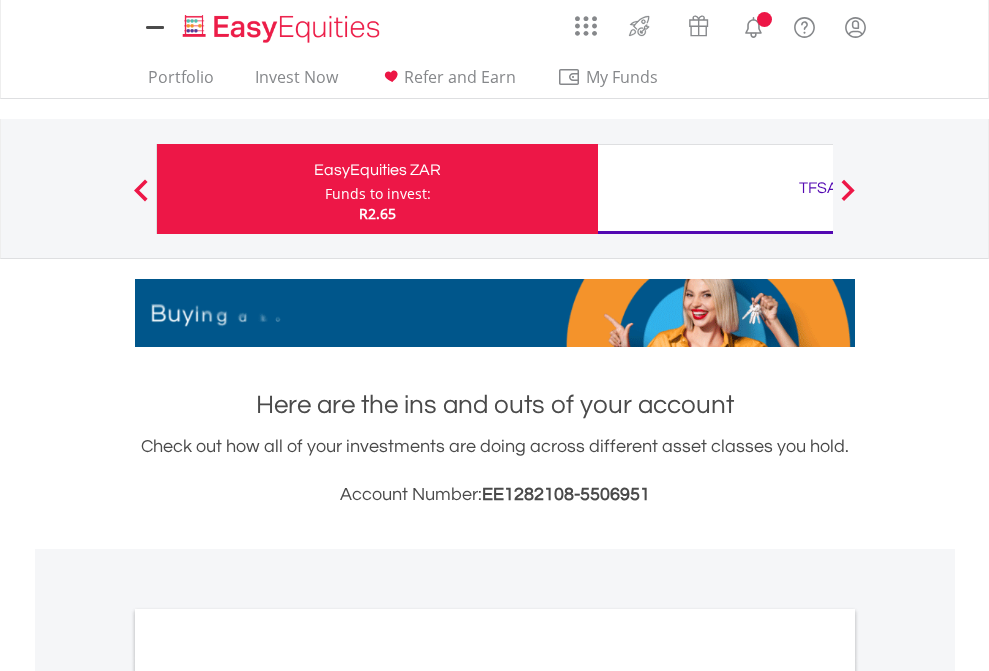 scroll, scrollTop: 0, scrollLeft: 0, axis: both 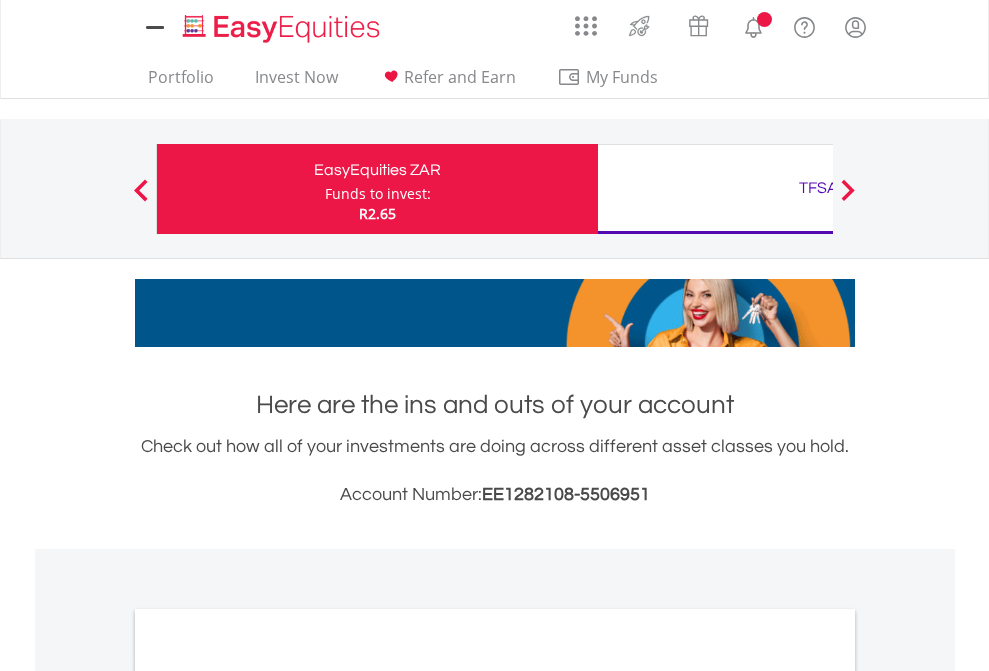 click on "All Holdings" at bounding box center [268, 1096] 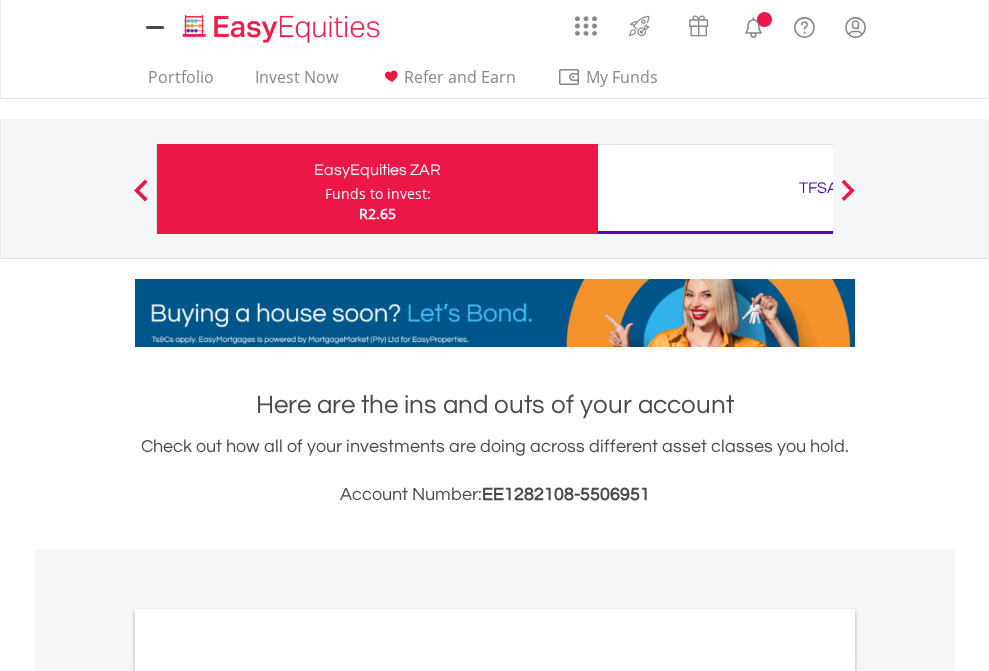 scroll, scrollTop: 1202, scrollLeft: 0, axis: vertical 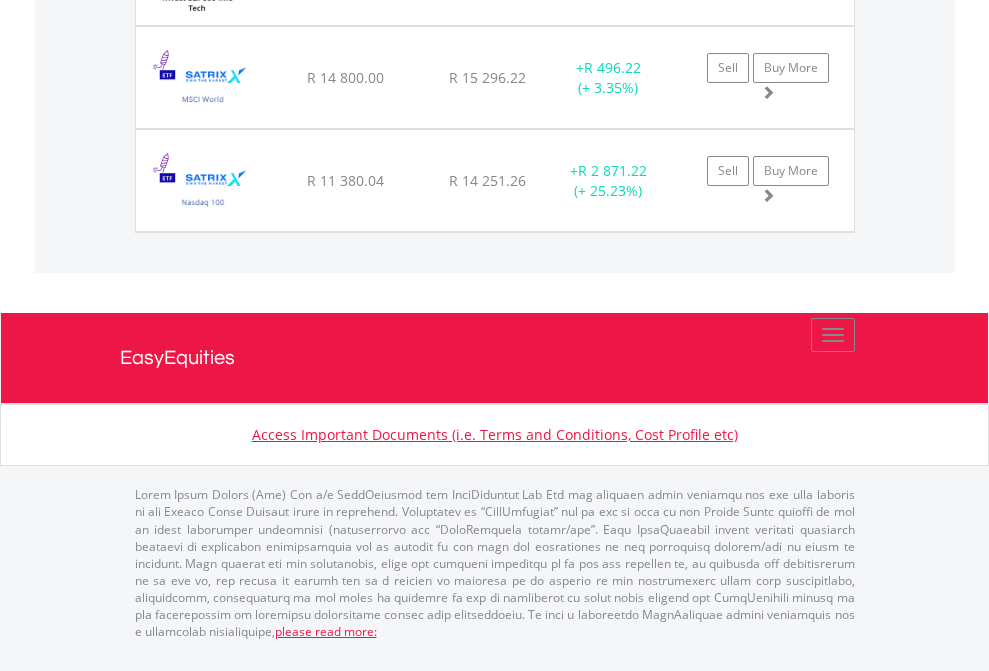 click on "TFSA" at bounding box center [818, -1585] 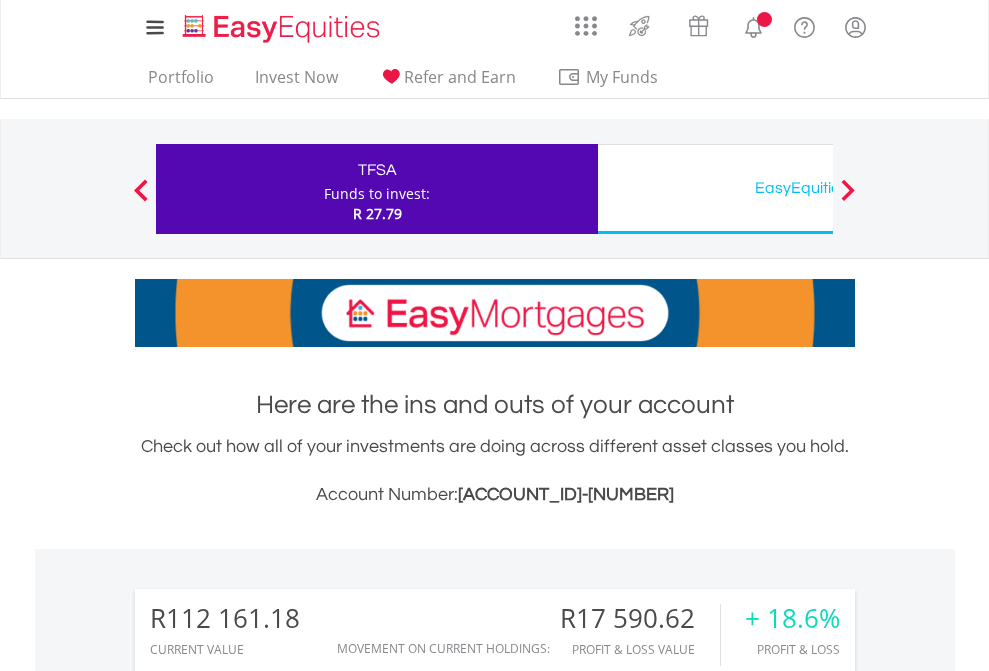 scroll, scrollTop: 0, scrollLeft: 0, axis: both 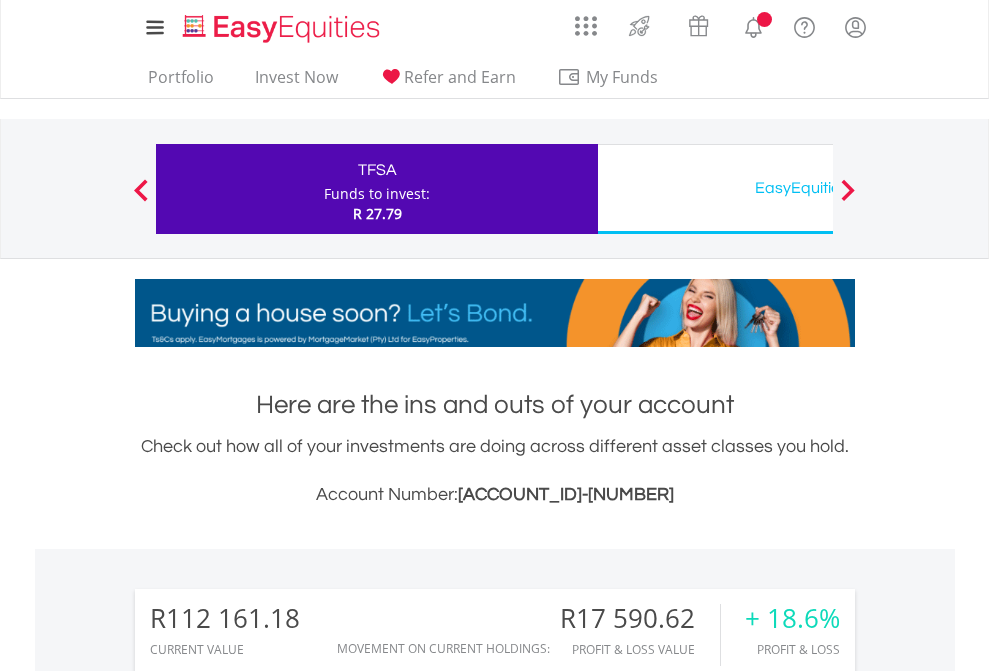 click on "All Holdings" at bounding box center [268, 1546] 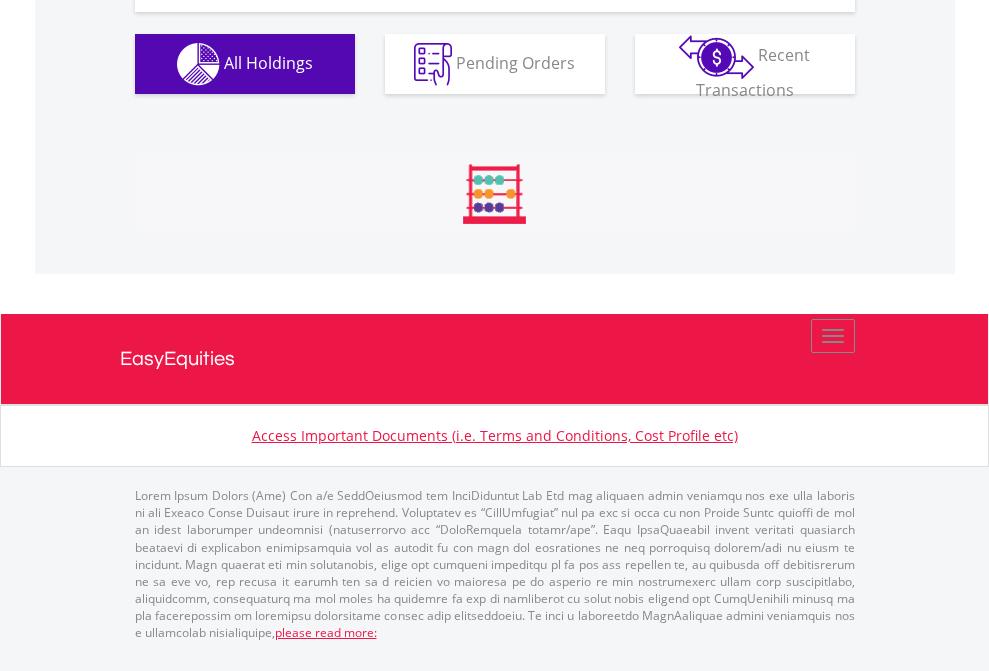 scroll, scrollTop: 2304, scrollLeft: 0, axis: vertical 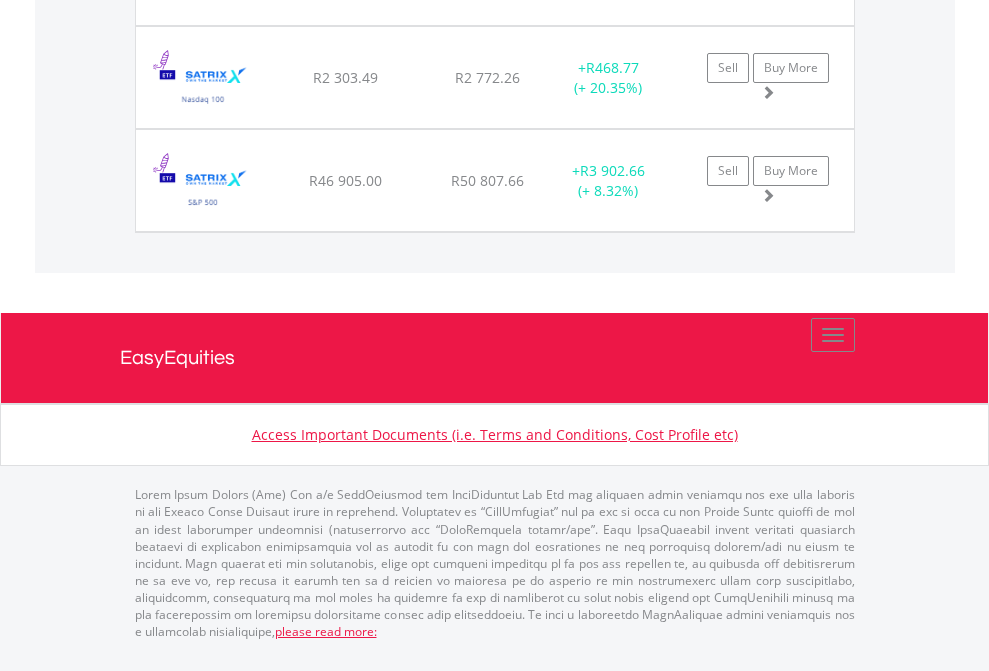 click on "EasyEquities USD" at bounding box center [818, -1728] 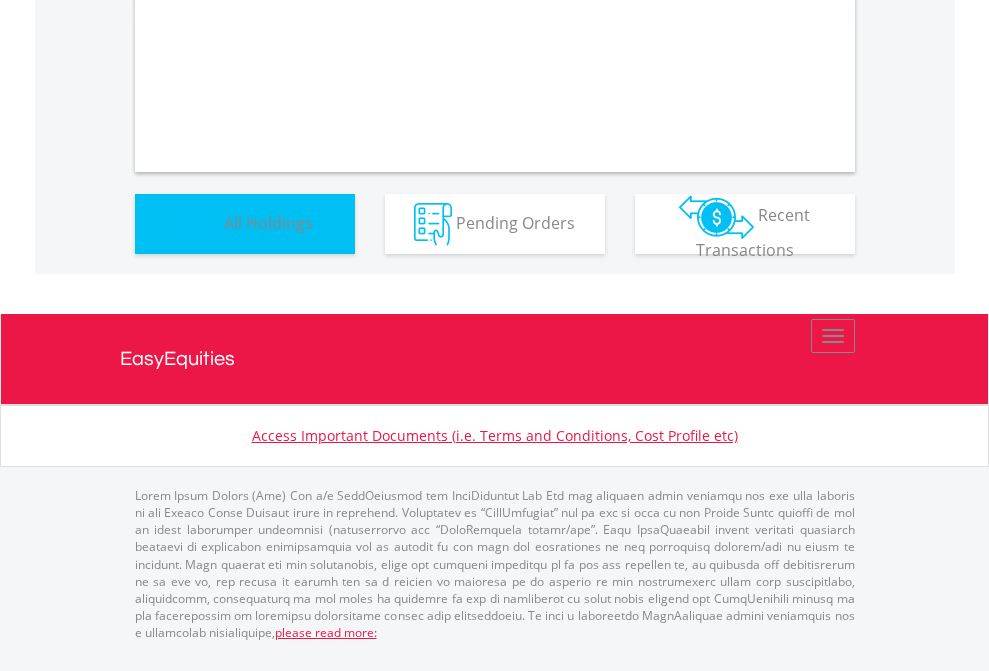 click on "All Holdings" at bounding box center (268, 222) 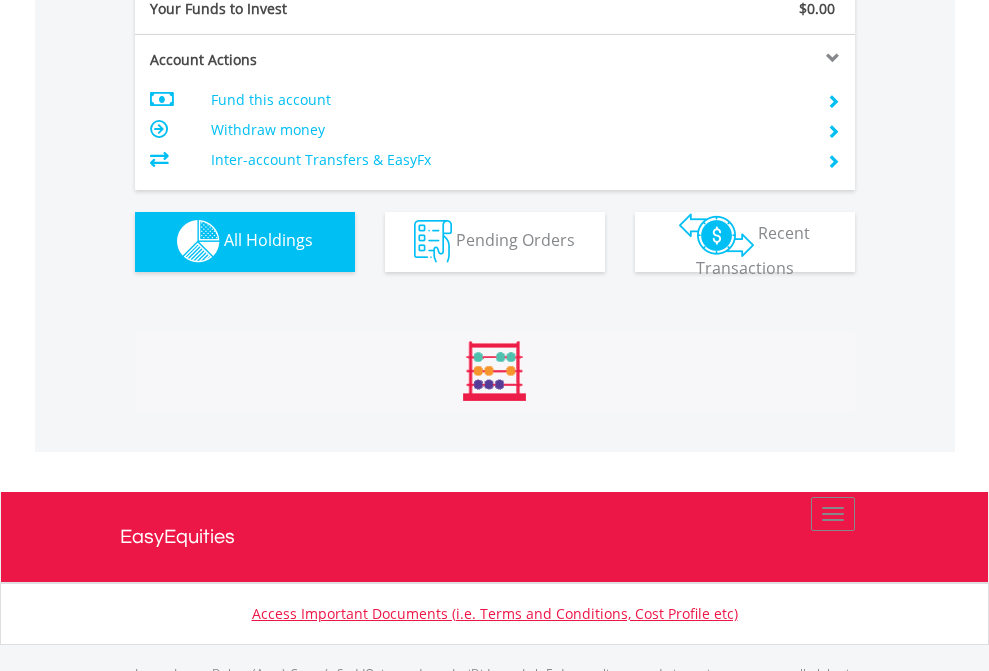scroll, scrollTop: 999808, scrollLeft: 999687, axis: both 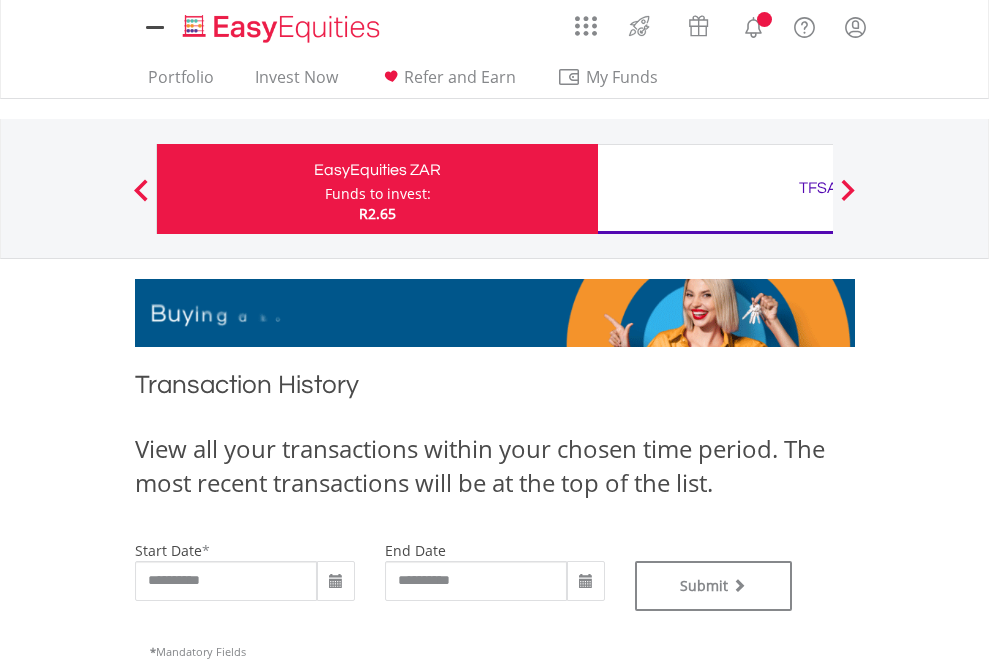 type on "**********" 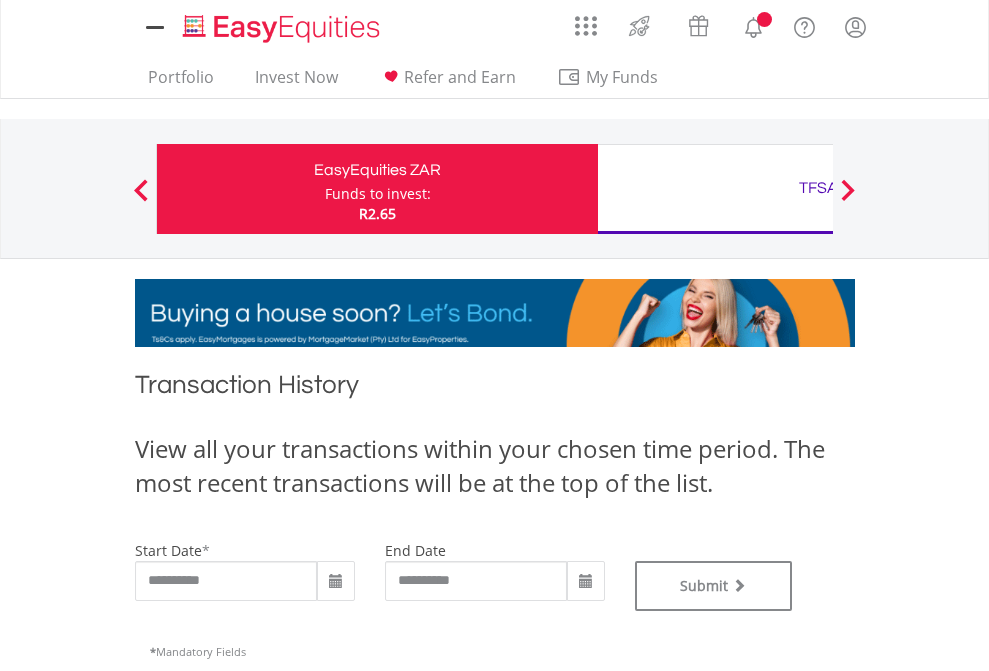 type on "**********" 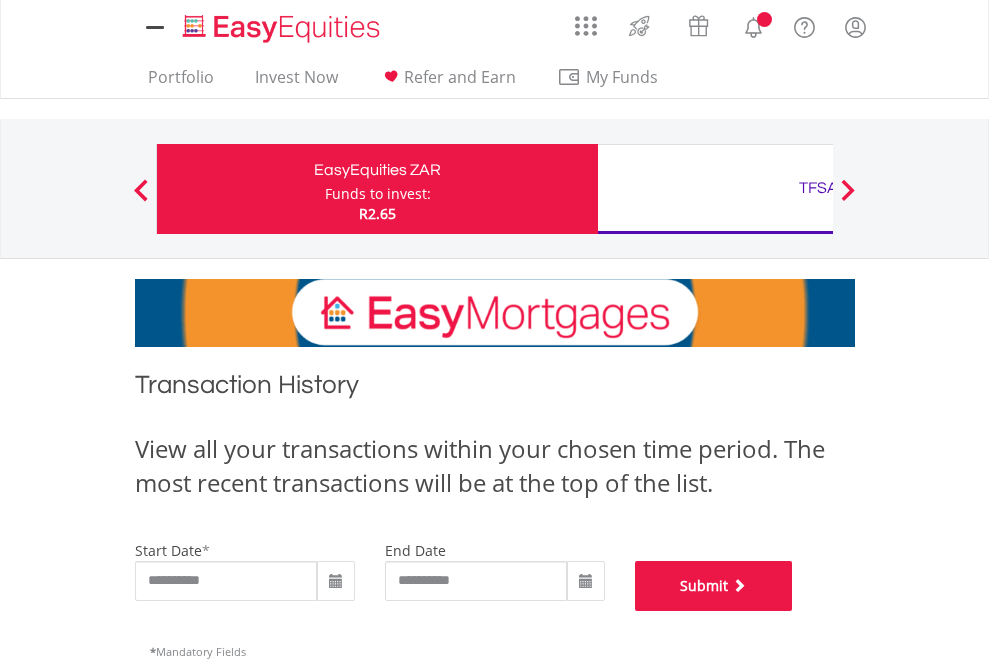 click on "Submit" at bounding box center [714, 586] 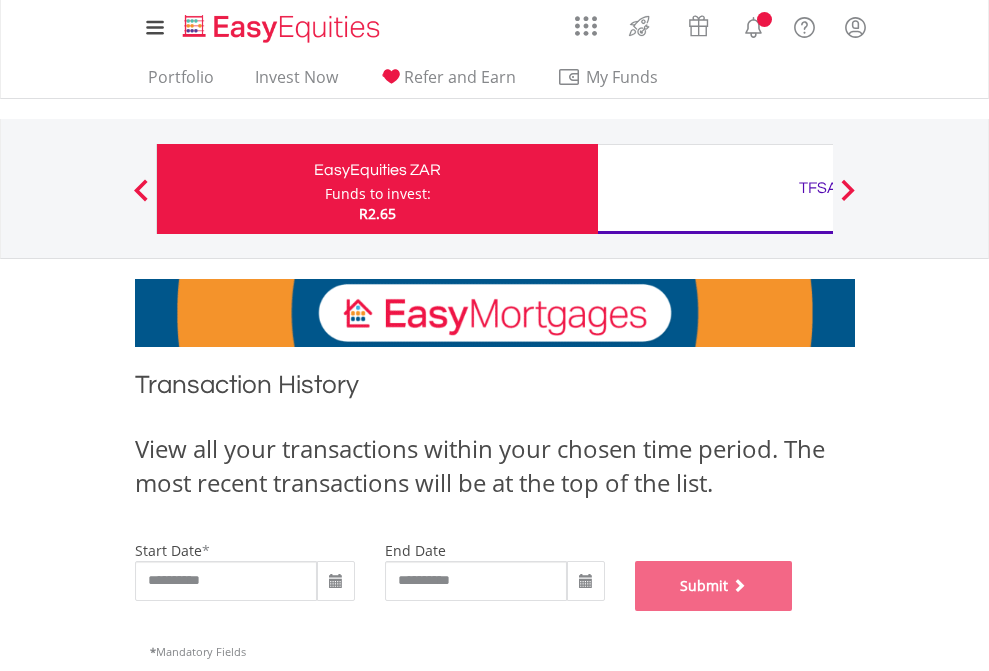 scroll, scrollTop: 811, scrollLeft: 0, axis: vertical 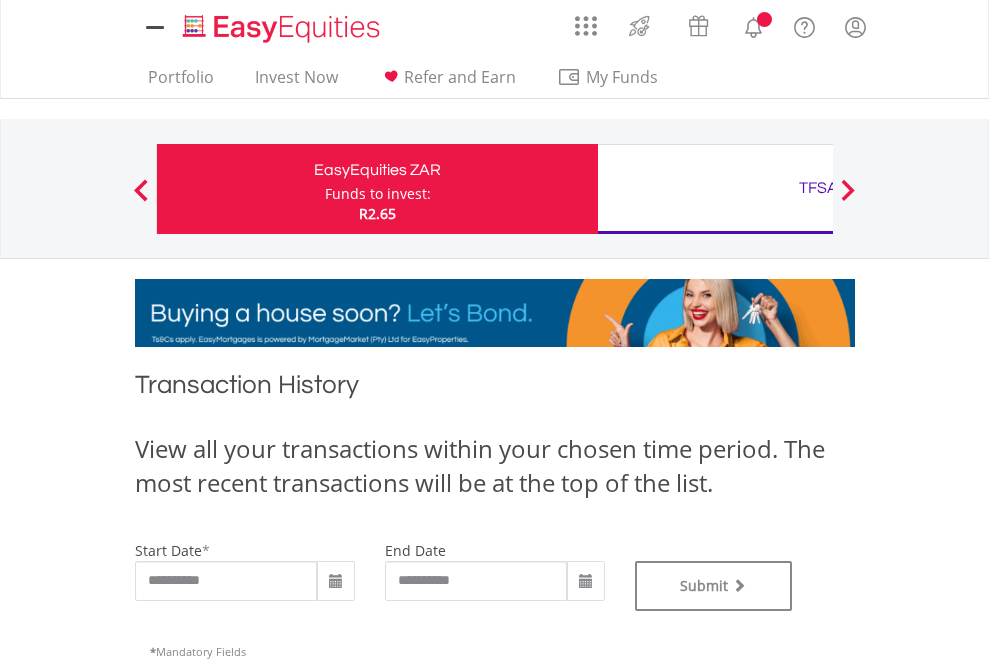 click on "TFSA" at bounding box center (818, 188) 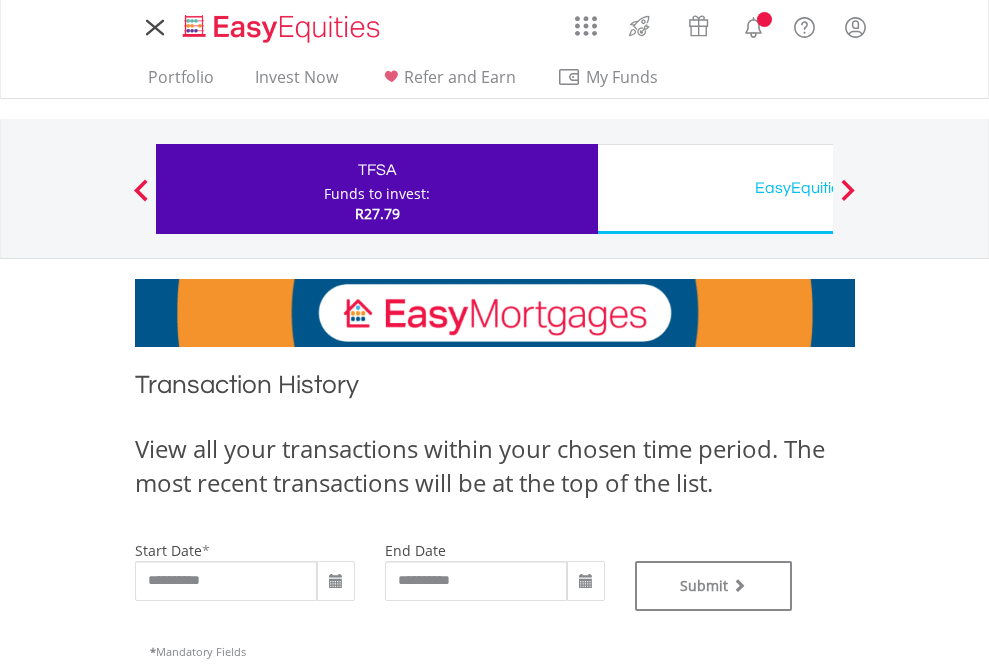 scroll, scrollTop: 0, scrollLeft: 0, axis: both 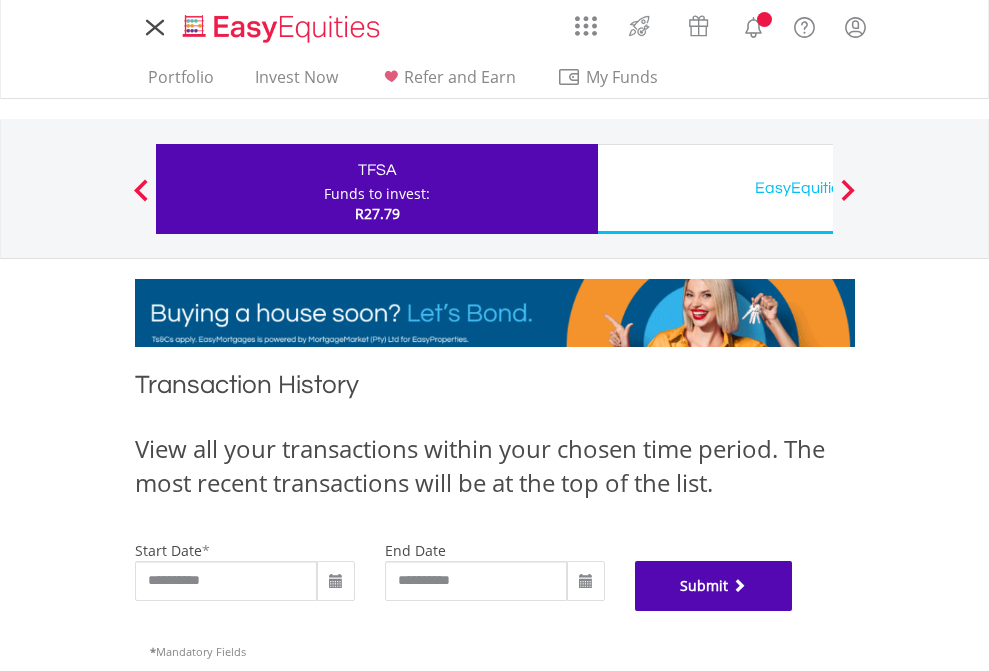 click on "Submit" at bounding box center [714, 586] 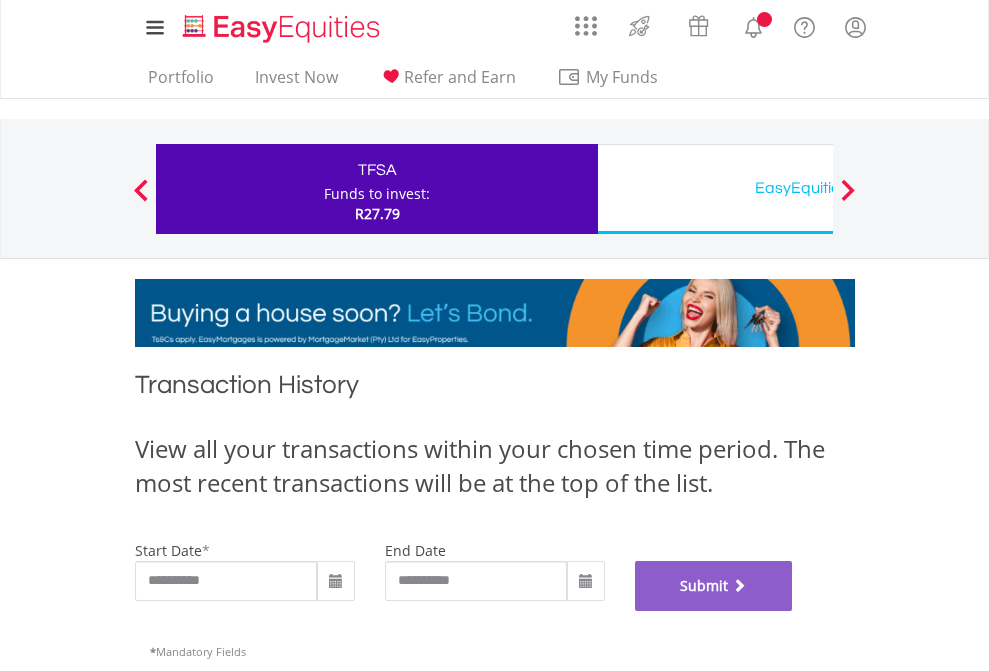 scroll, scrollTop: 811, scrollLeft: 0, axis: vertical 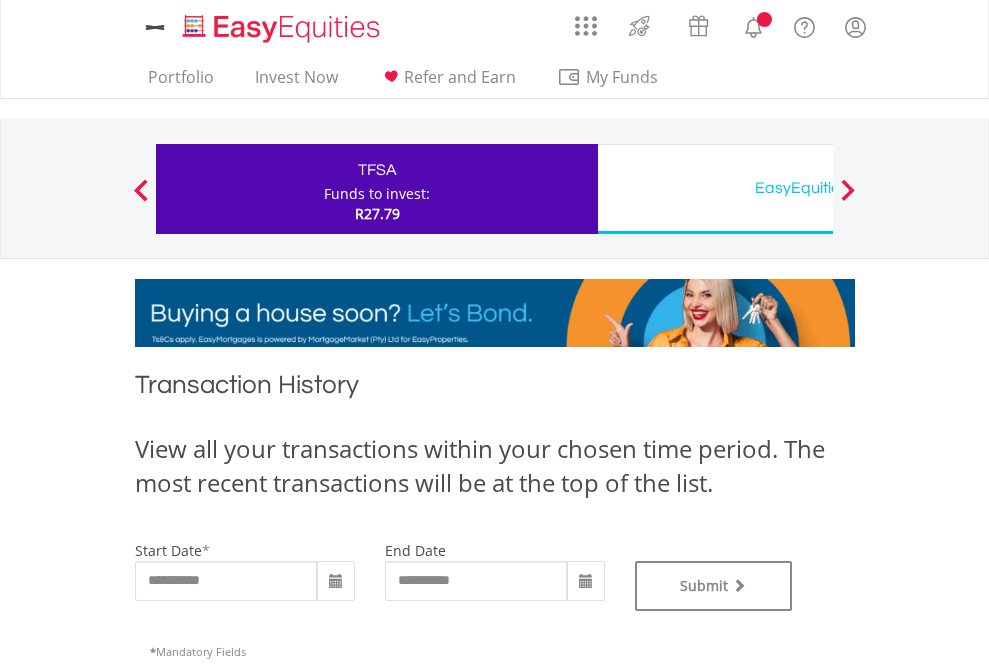 click on "EasyEquities USD" at bounding box center [818, 188] 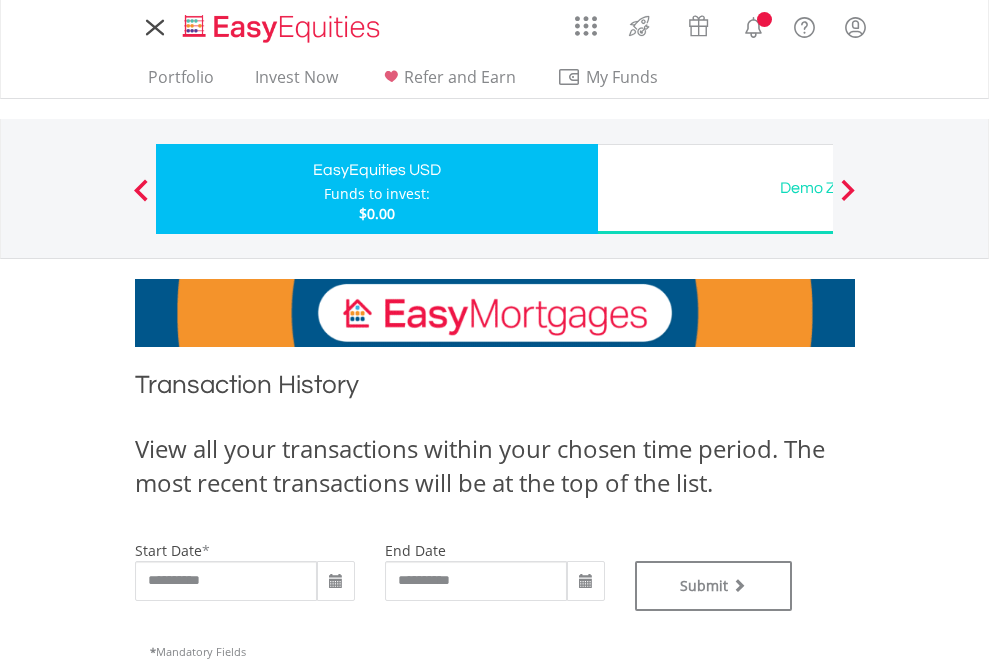scroll, scrollTop: 0, scrollLeft: 0, axis: both 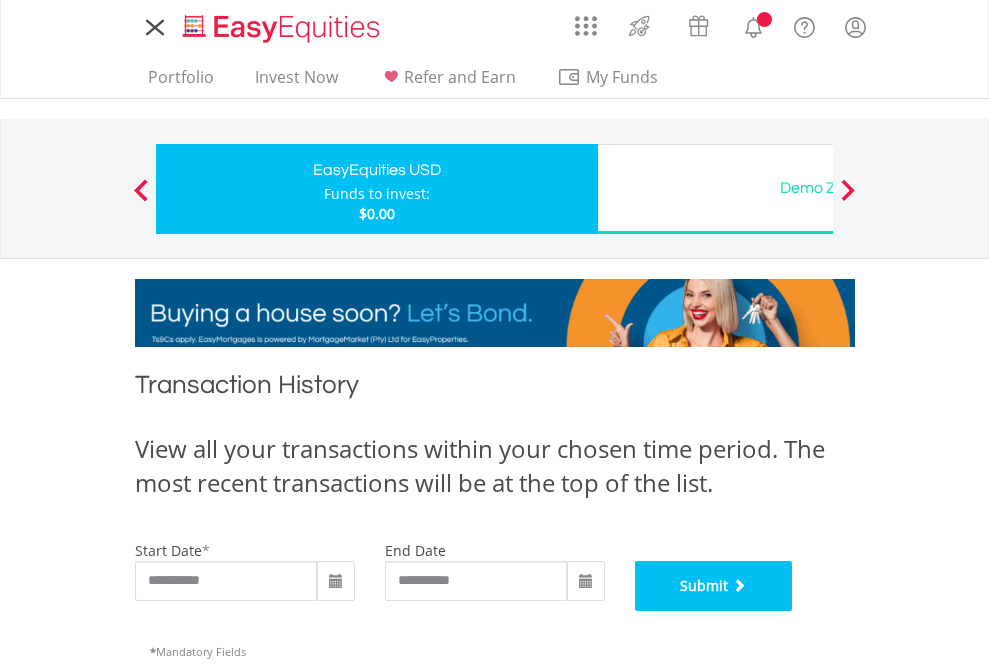 click on "Submit" at bounding box center (714, 586) 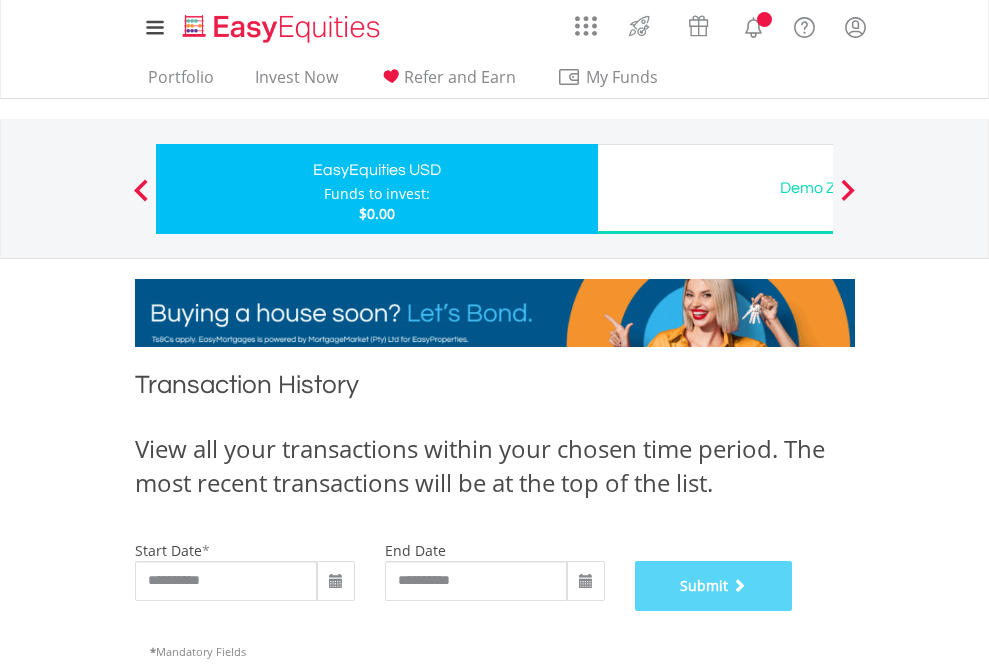 scroll, scrollTop: 811, scrollLeft: 0, axis: vertical 